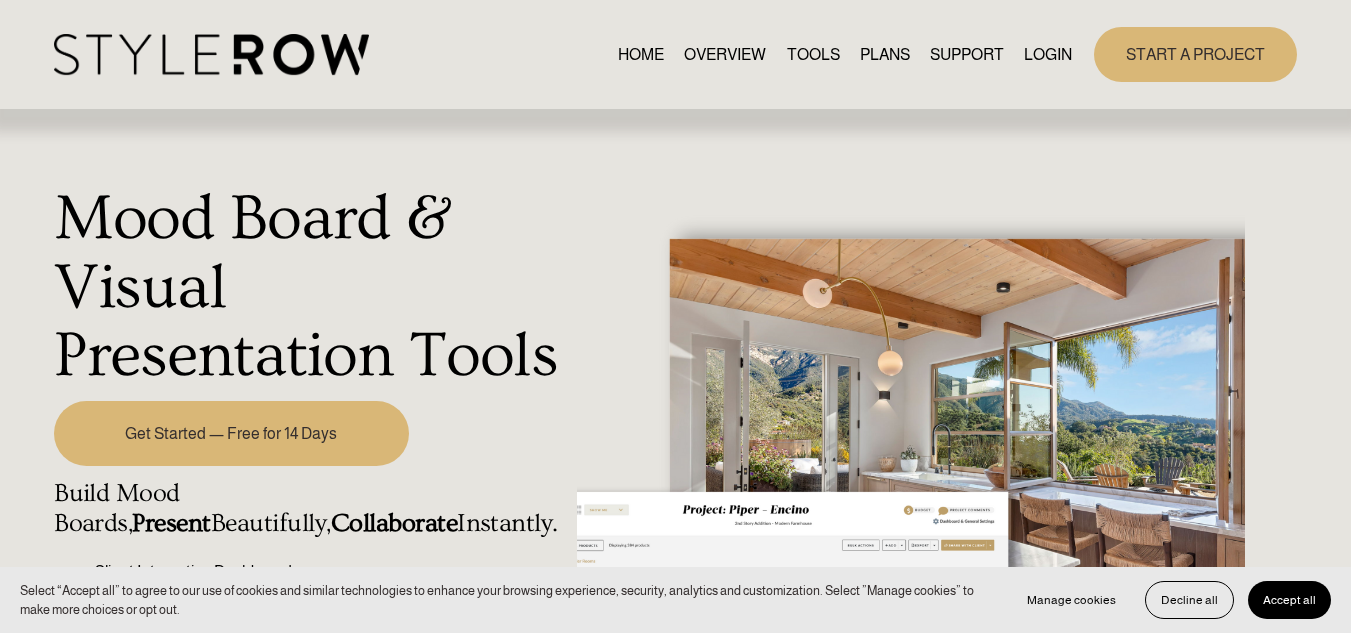 scroll, scrollTop: 0, scrollLeft: 0, axis: both 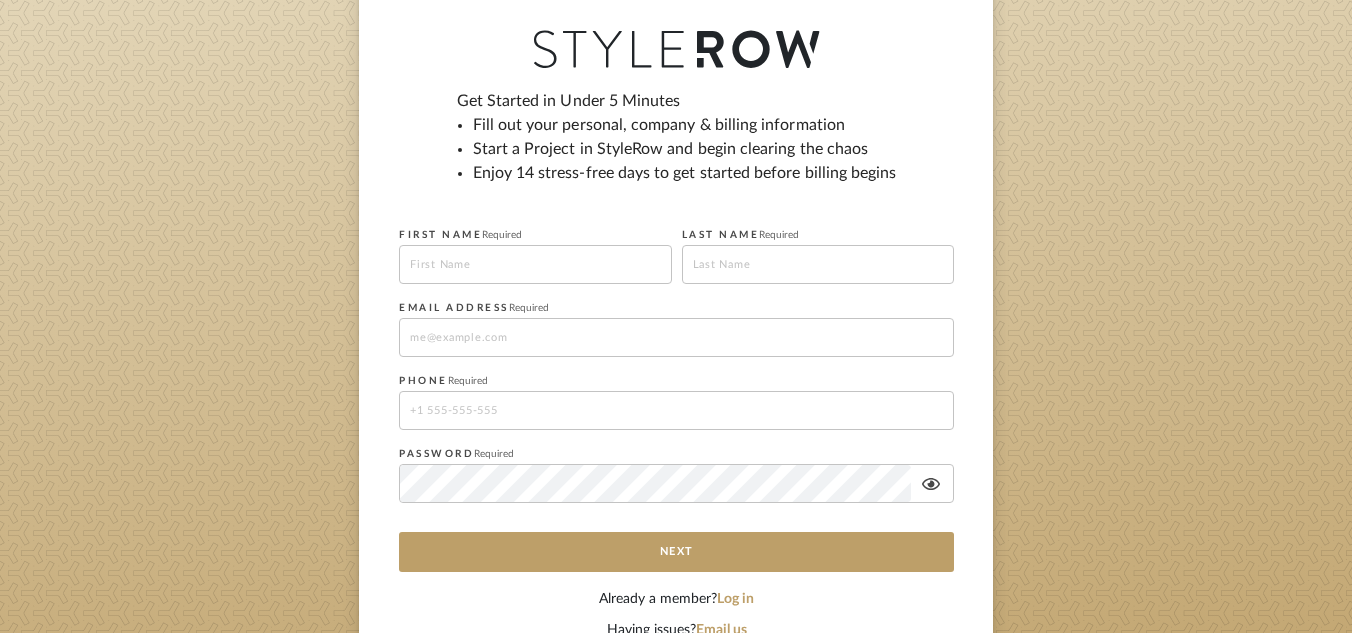 click at bounding box center (535, 264) 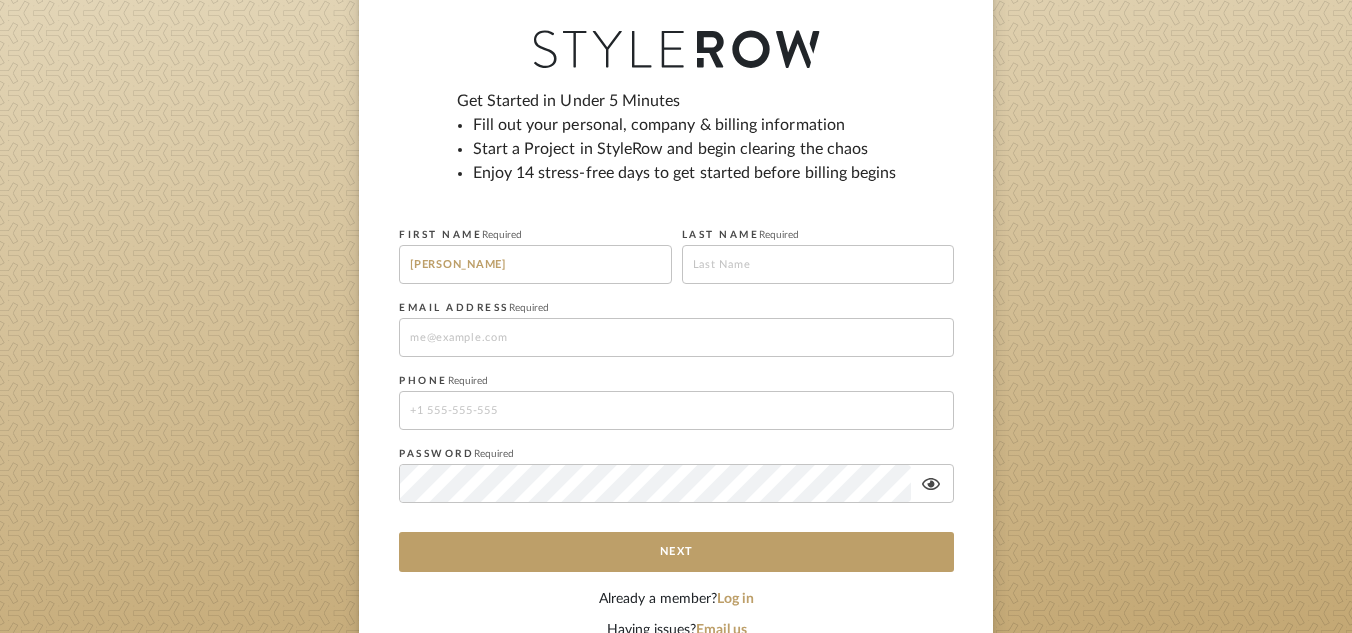 type on "Jones" 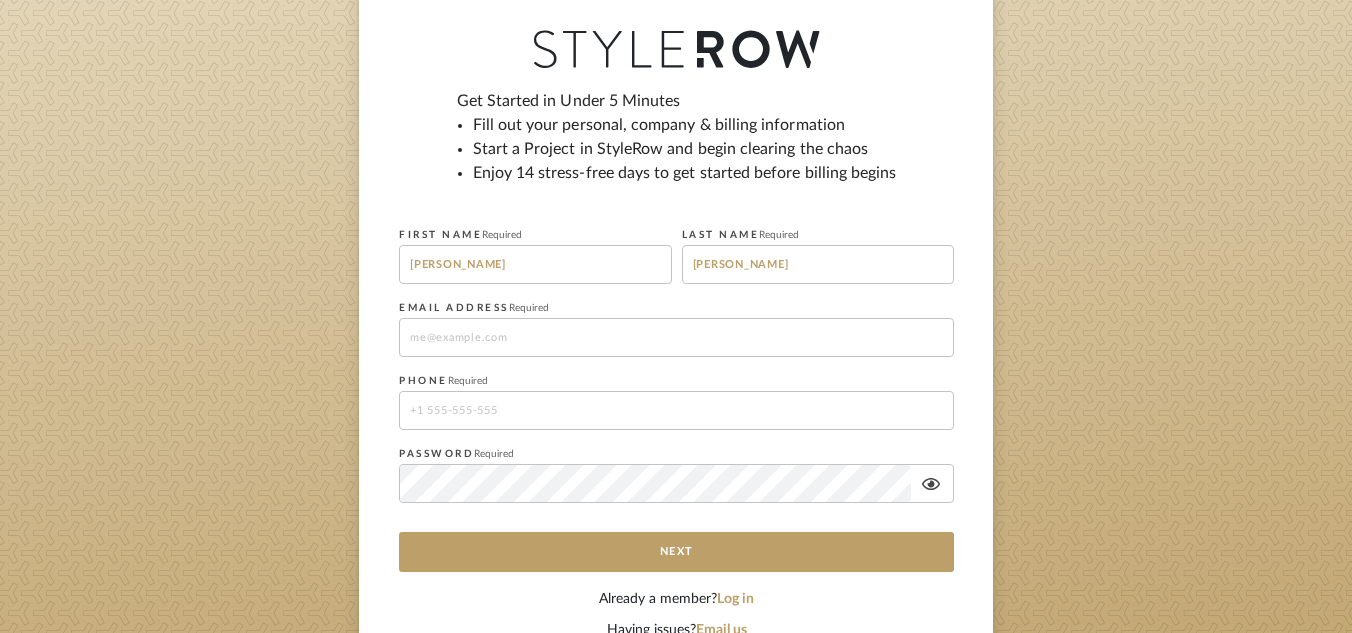 type on "malindajones2020@gmail.com" 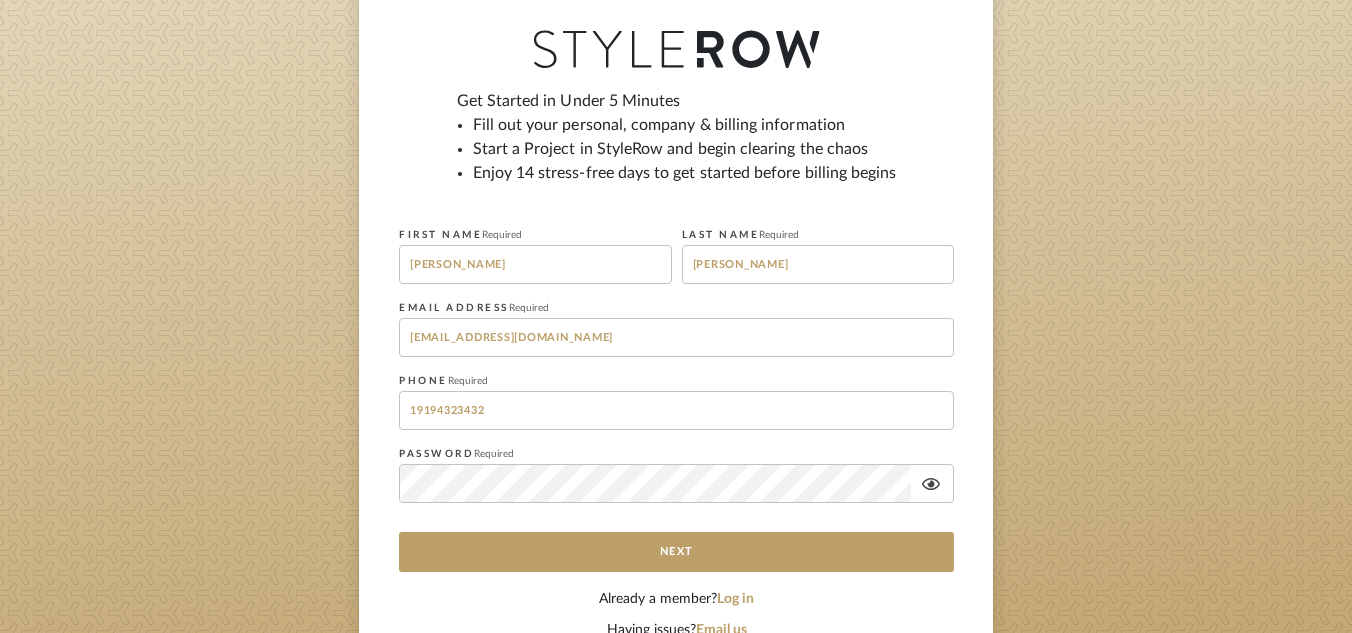drag, startPoint x: 554, startPoint y: 413, endPoint x: 387, endPoint y: 410, distance: 167.02695 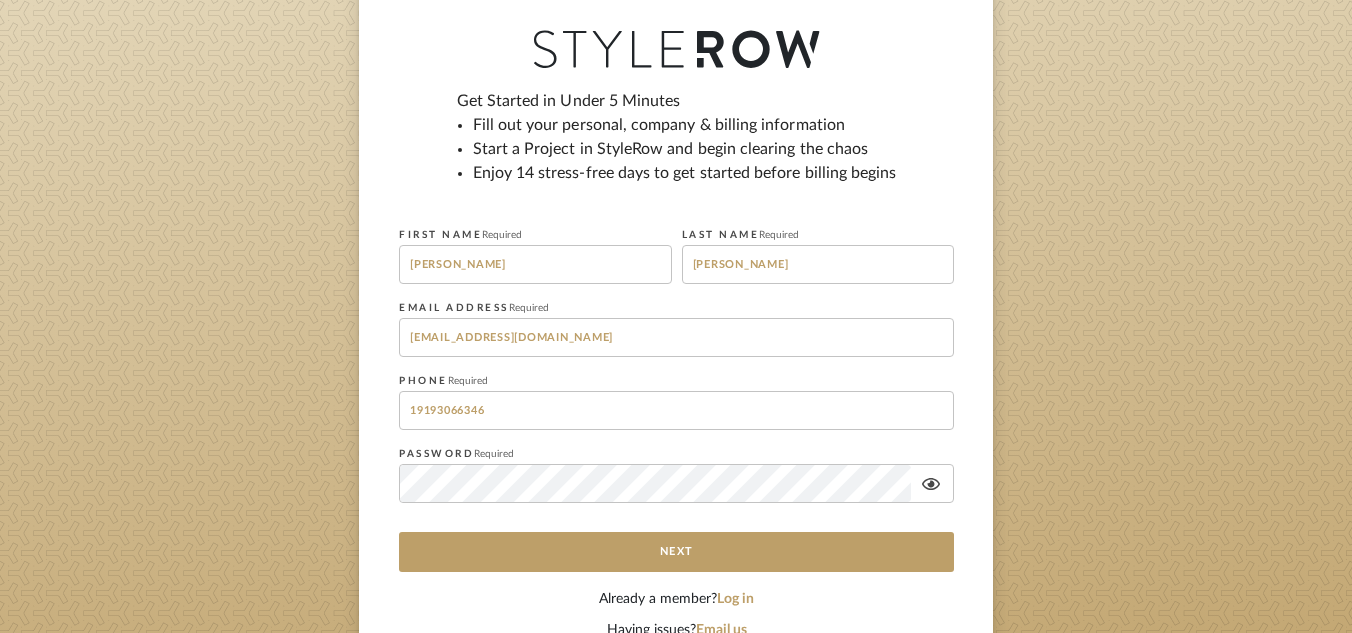 click on "Get Started in Under 5 Minutes  Fill out your personal, company & billing information Start a Project in StyleRow and begin clearing the chaos Enjoy 14 stress-free days to get started before billing begins  FIRST NAME  Required Malinda  LAST NAME  Required Jones  EMAIL ADDRESS  Required malindajones2020@gmail.com  PHONE  Required 19193066346  PASSWORD  Required  Next" at bounding box center (676, 339) 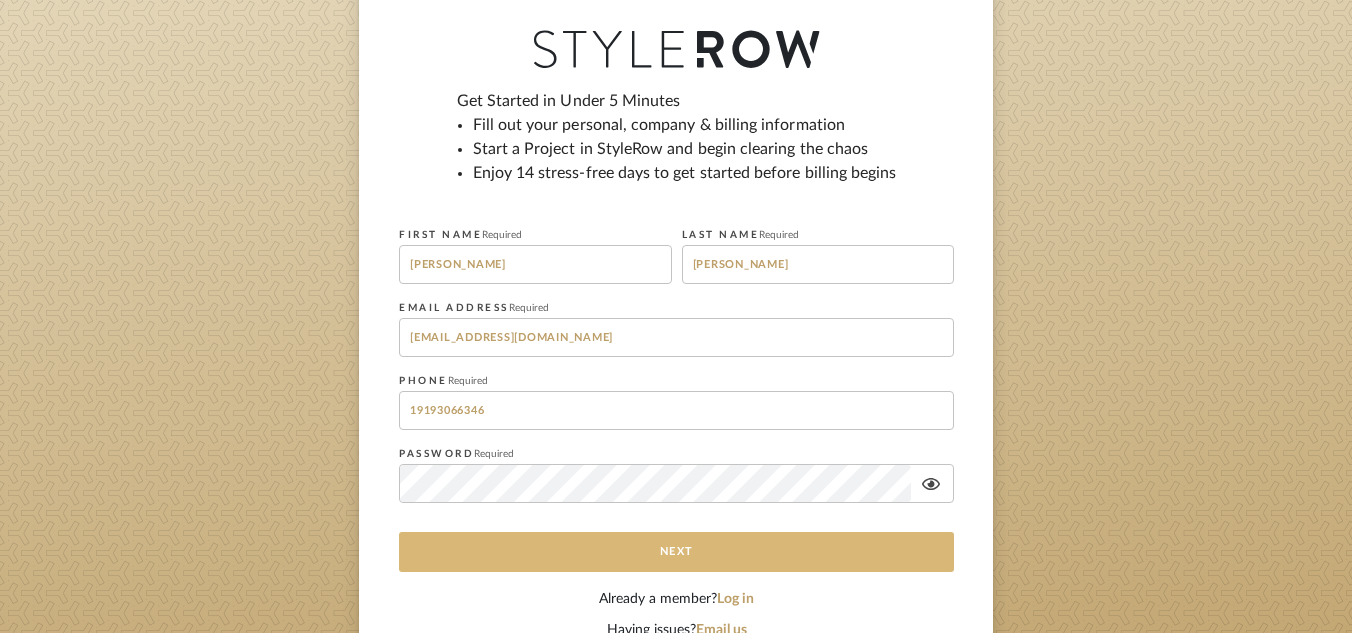 click on "Next" at bounding box center [676, 552] 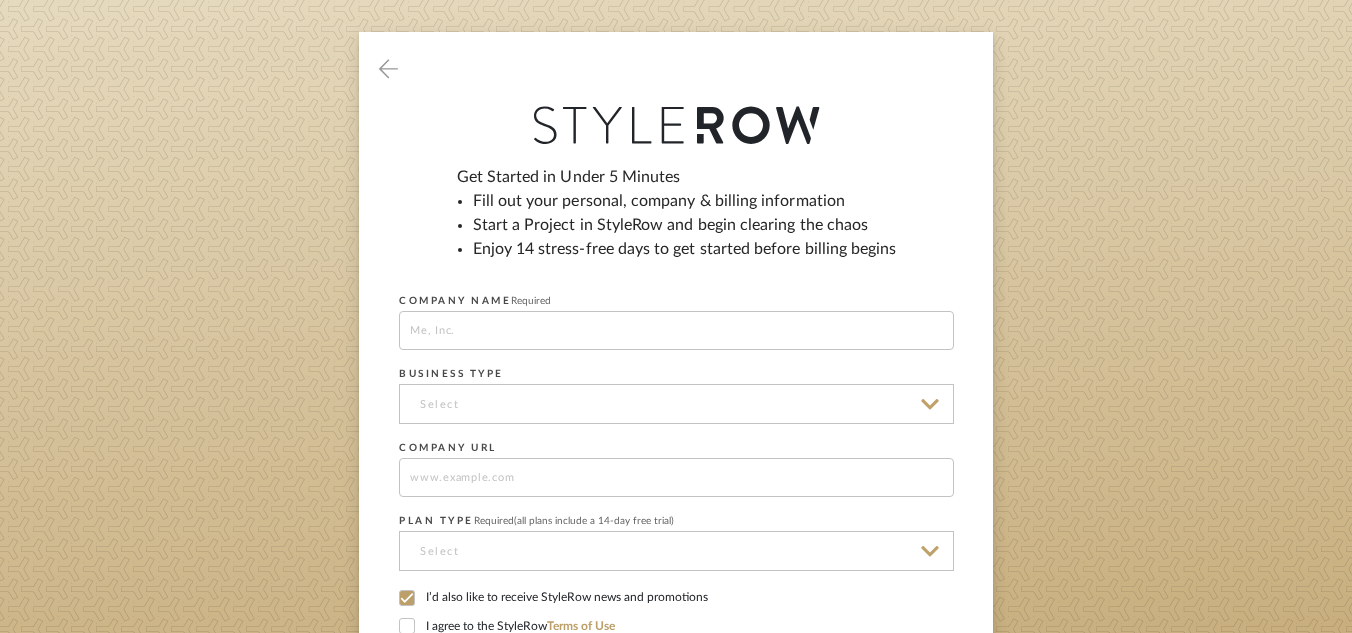 scroll, scrollTop: 400, scrollLeft: 0, axis: vertical 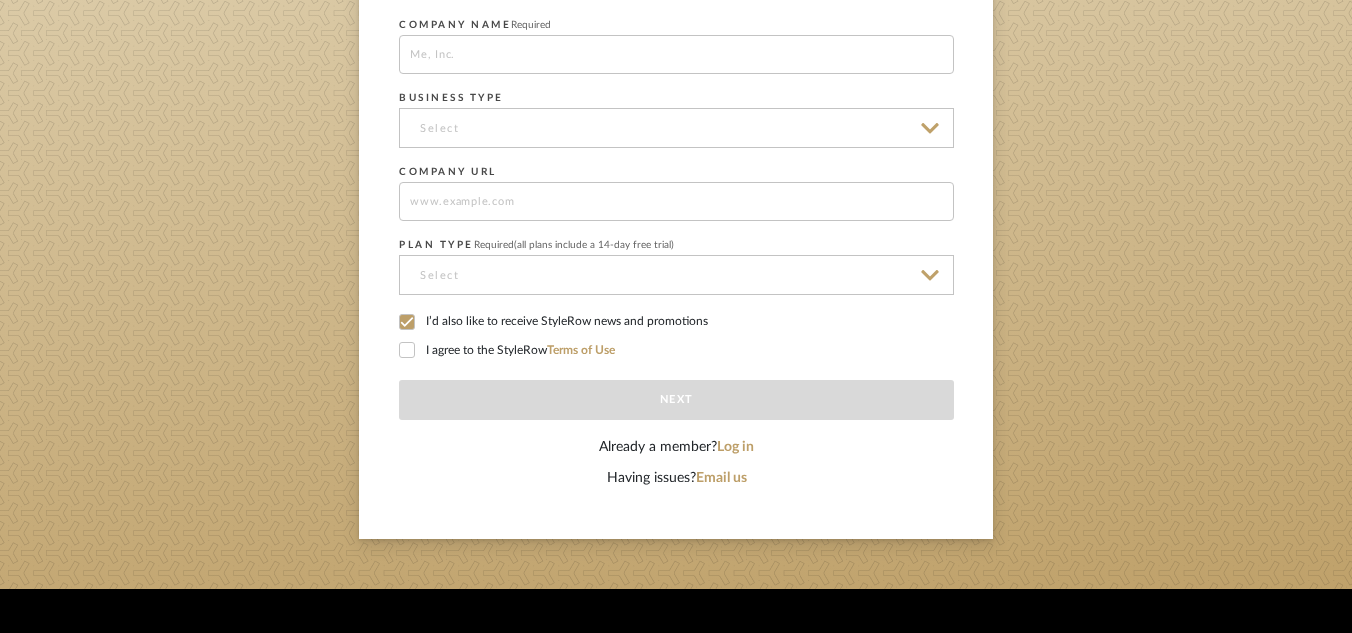 click on "I agree to the StyleRow  Terms of Use" 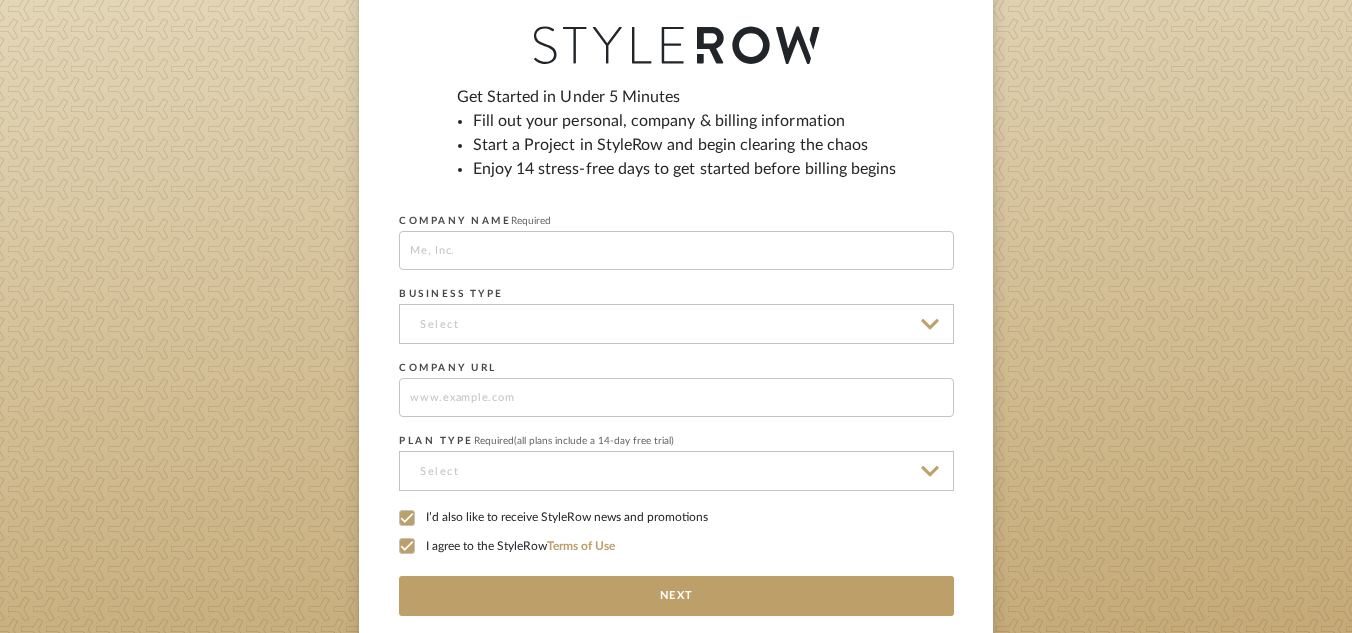scroll, scrollTop: 200, scrollLeft: 0, axis: vertical 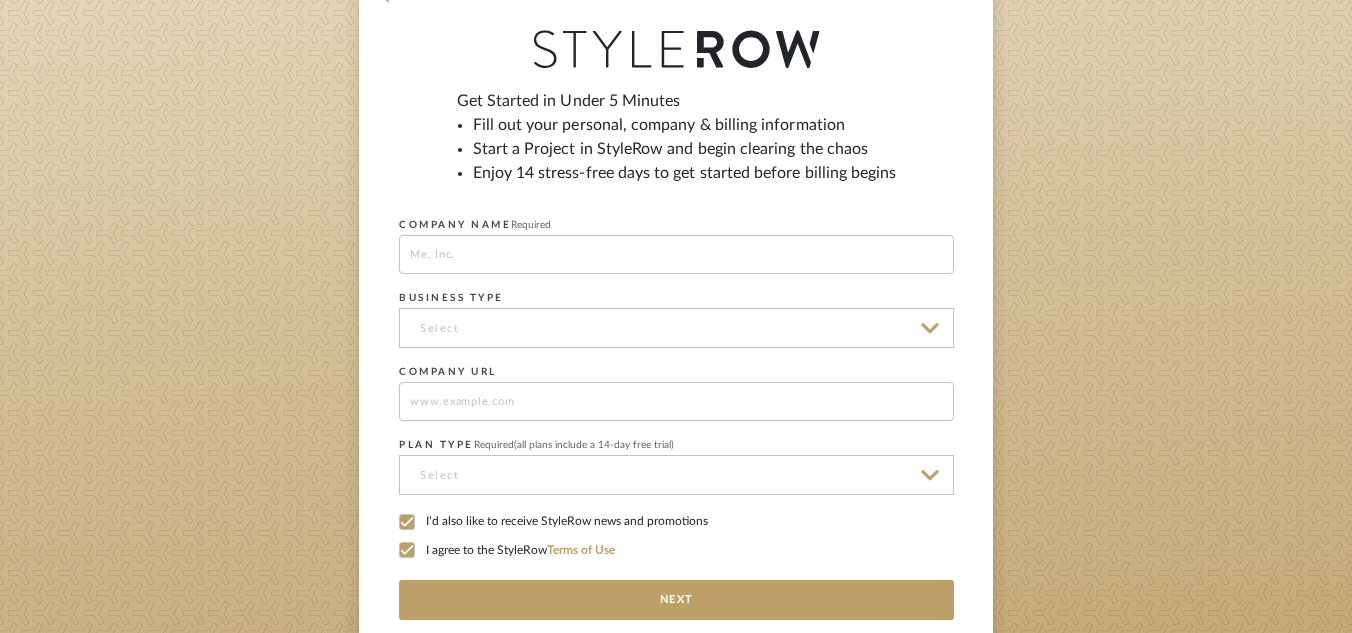 click at bounding box center (676, 254) 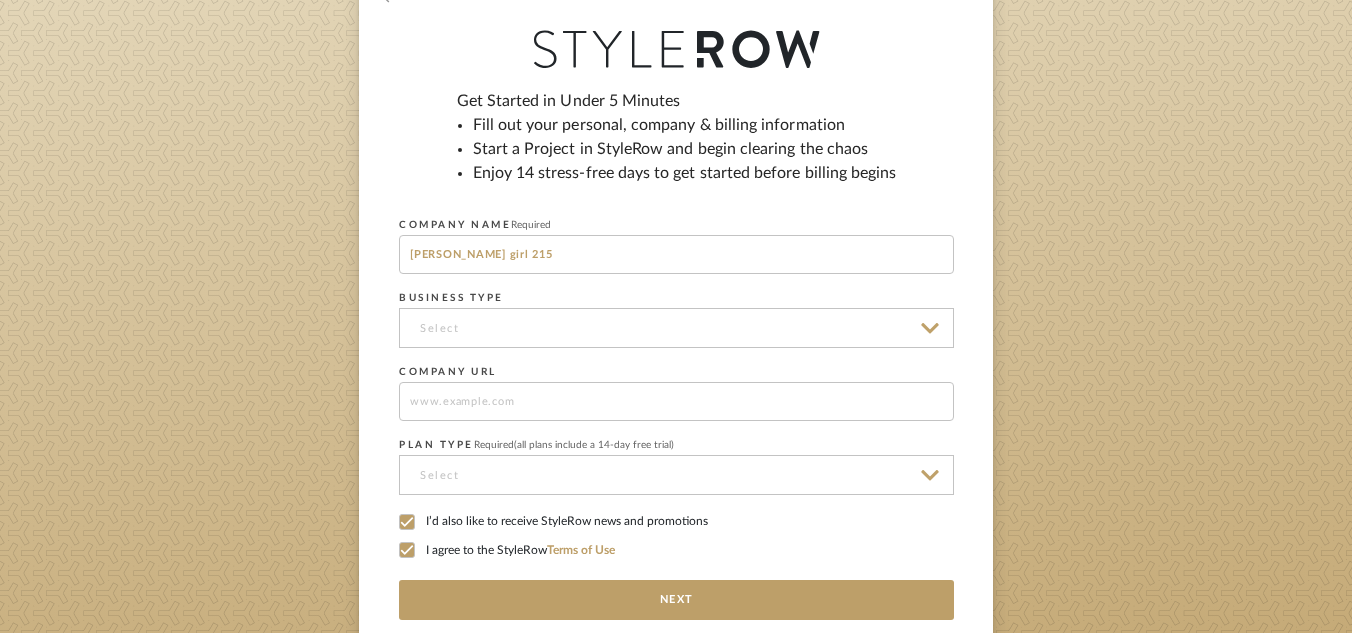 type on "Jones girl 215" 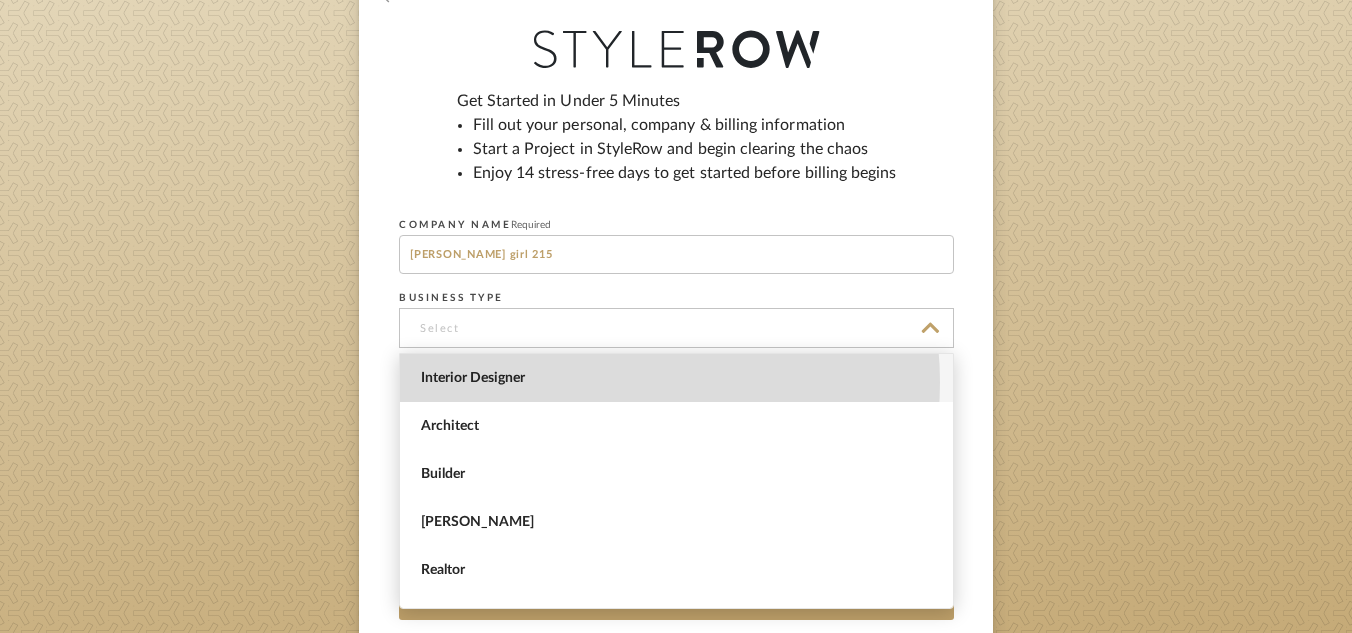 click on "Interior Designer" at bounding box center (679, 378) 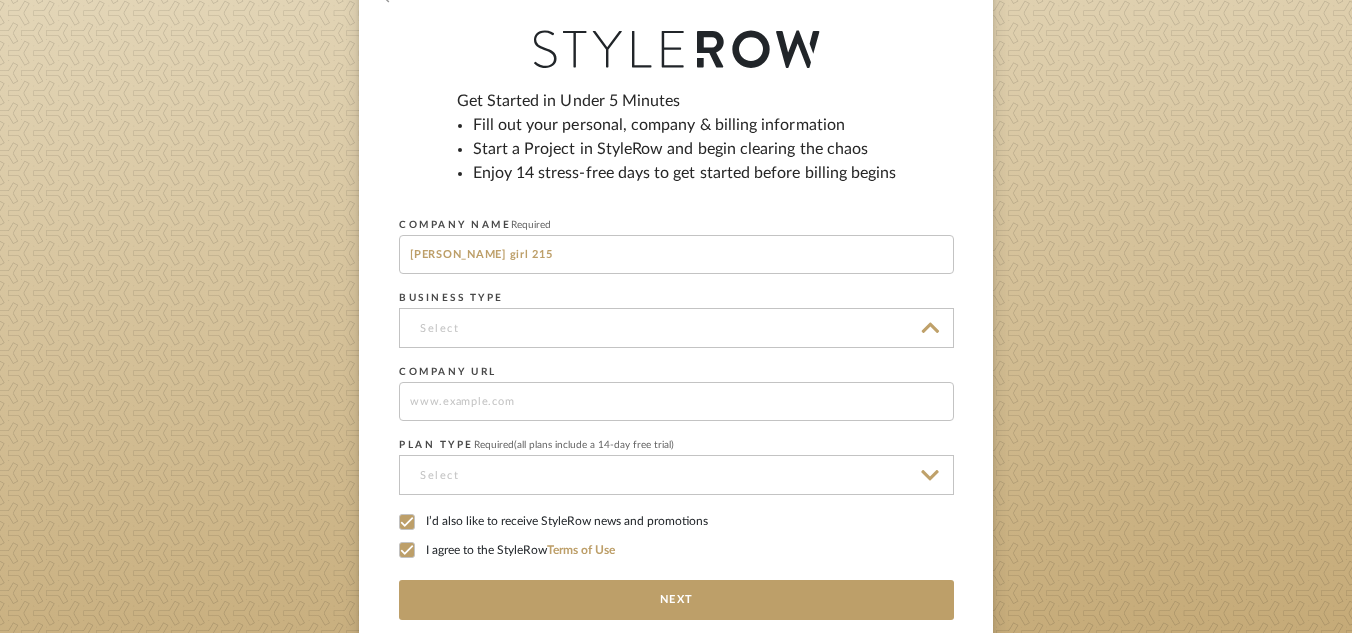 type on "Interior Designer" 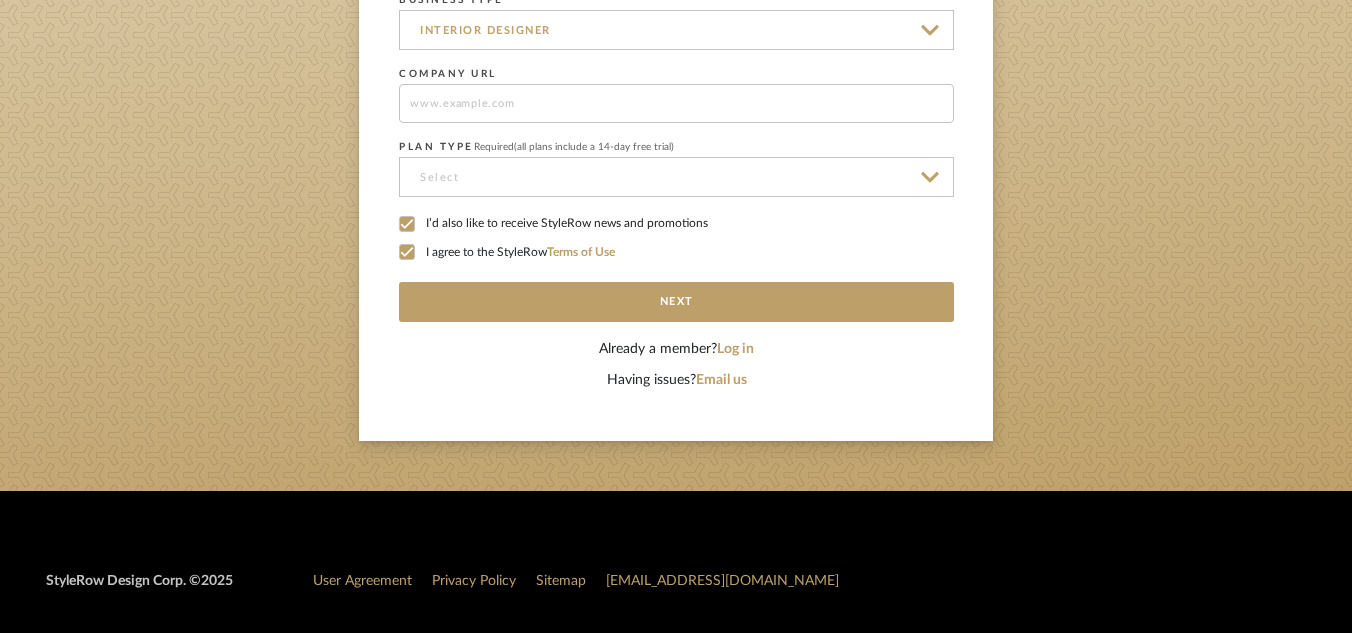 scroll, scrollTop: 500, scrollLeft: 0, axis: vertical 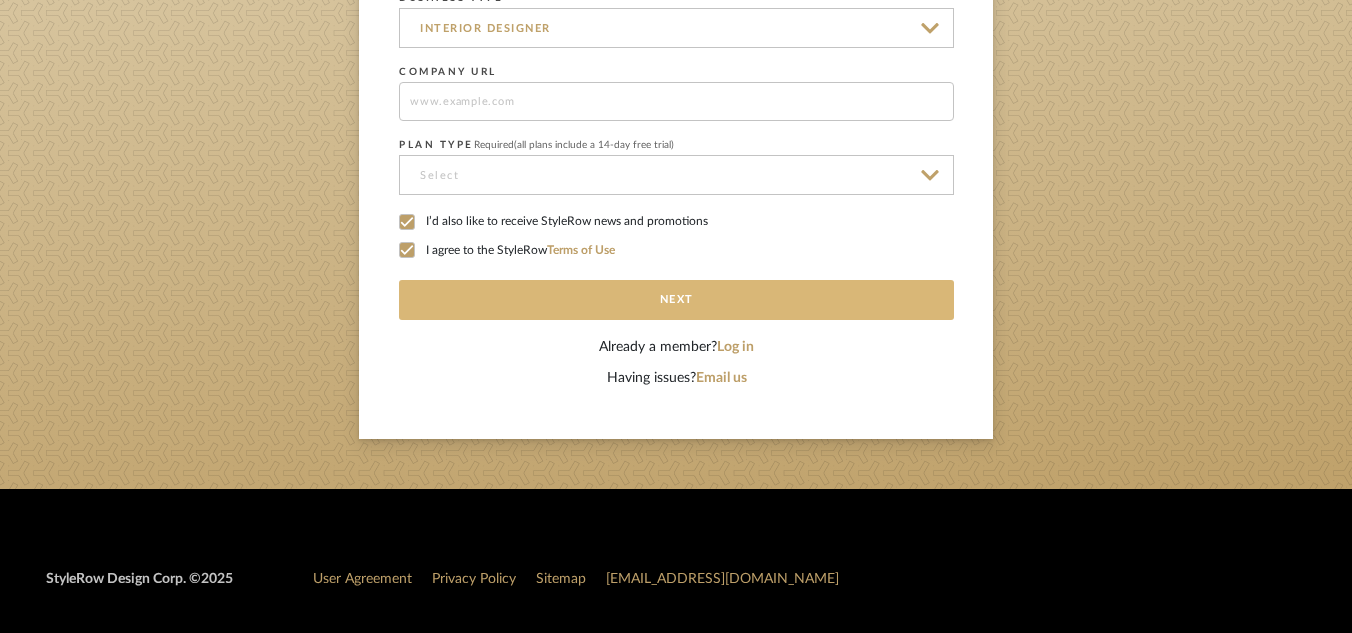 click on "Next" 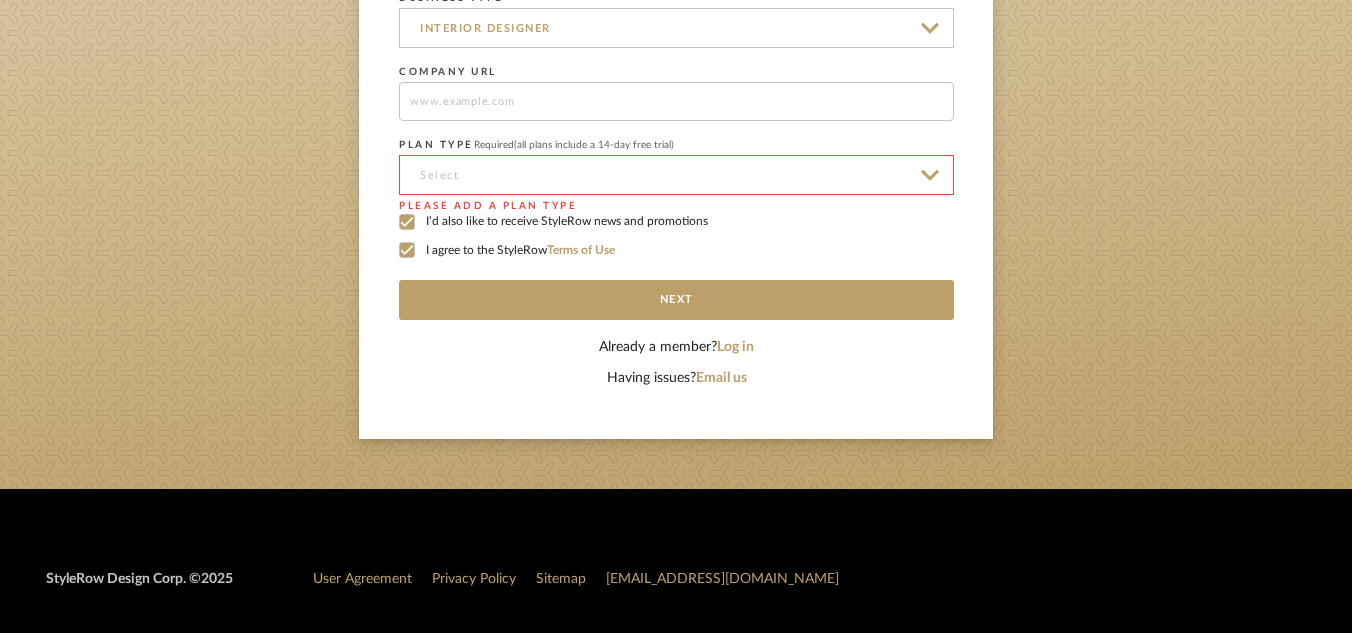 click at bounding box center [676, 175] 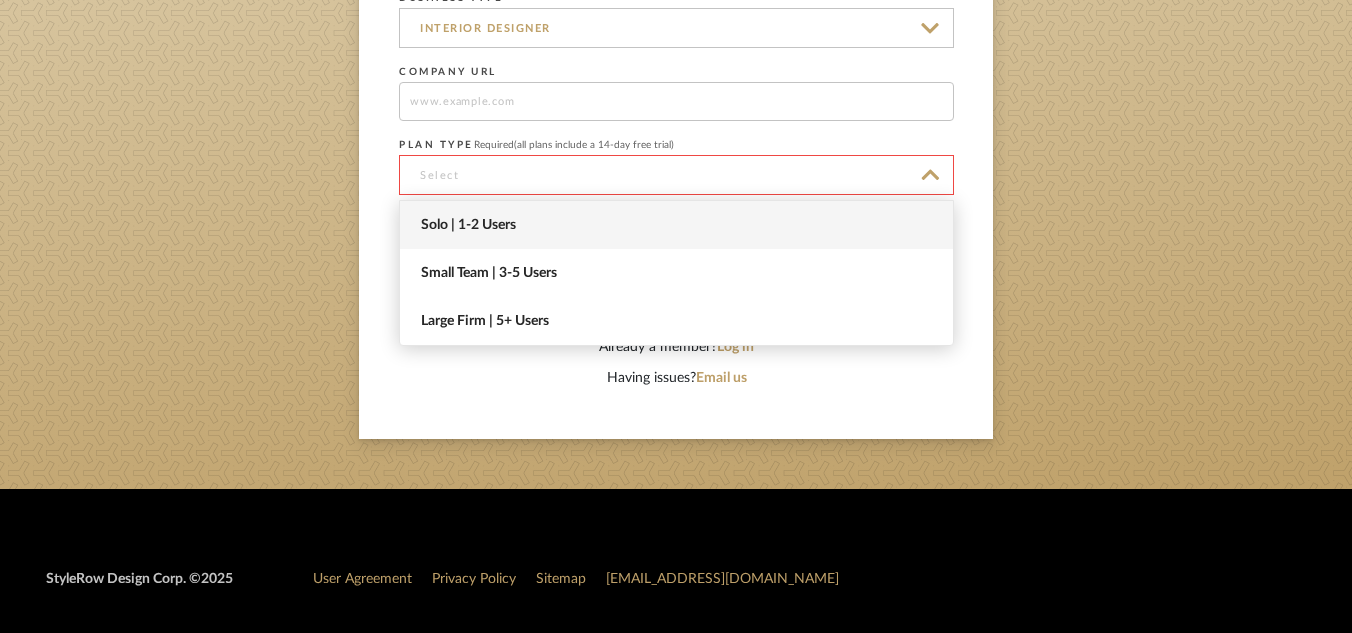 click on "Solo | 1-2 Users" at bounding box center (679, 225) 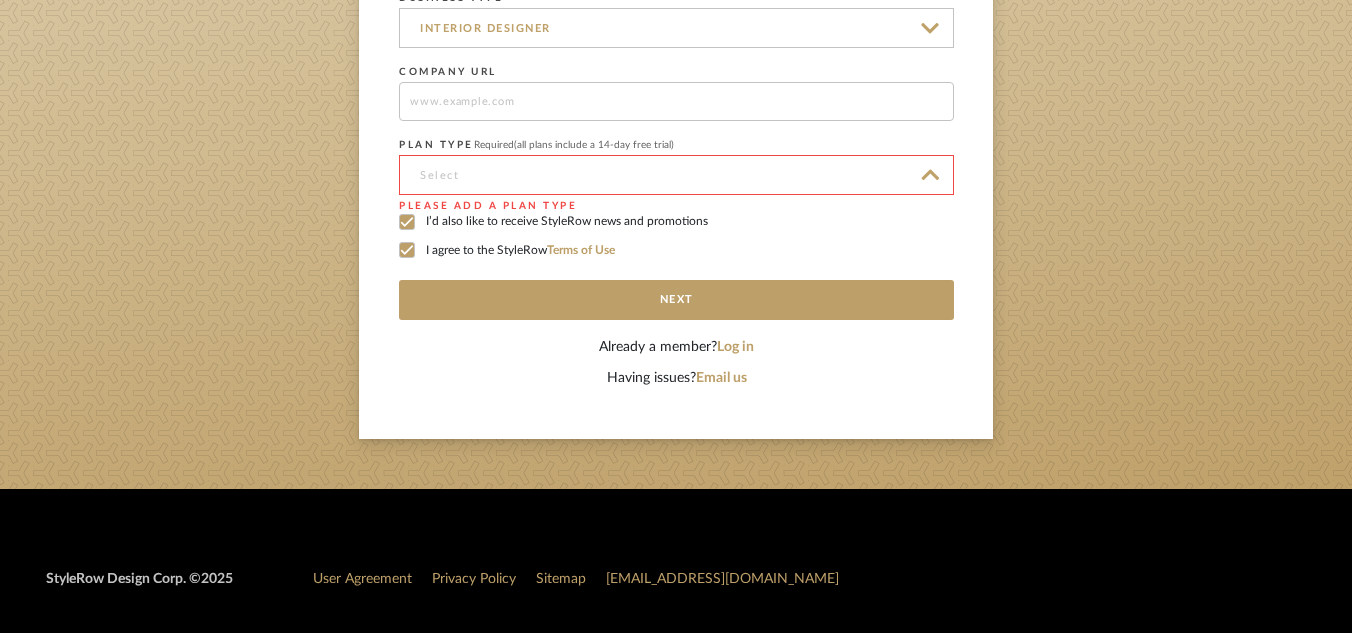 type on "Solo | 1-2 Users" 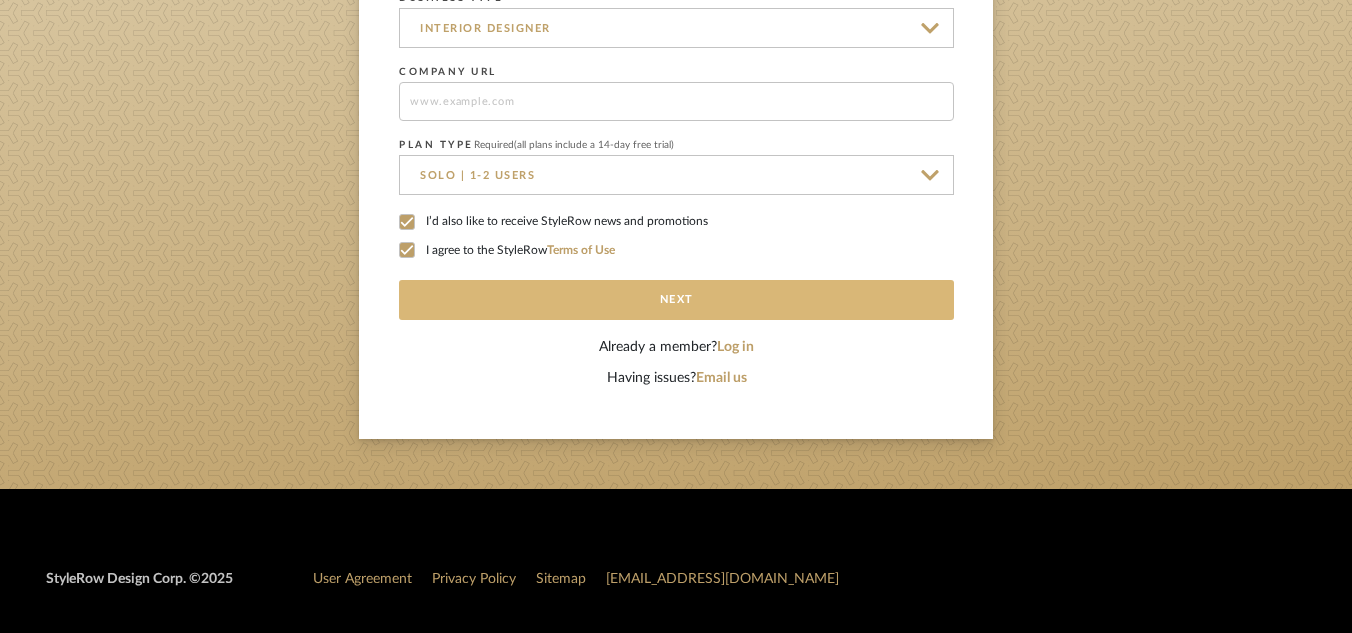 click on "Next" 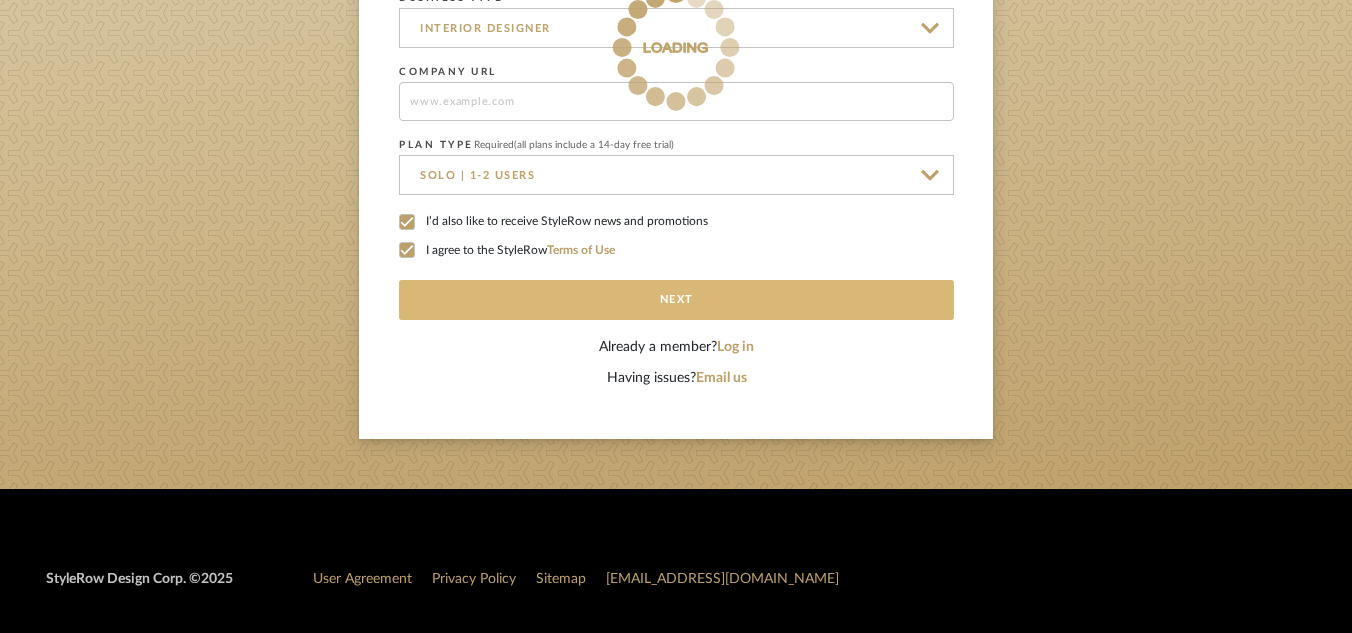 type 